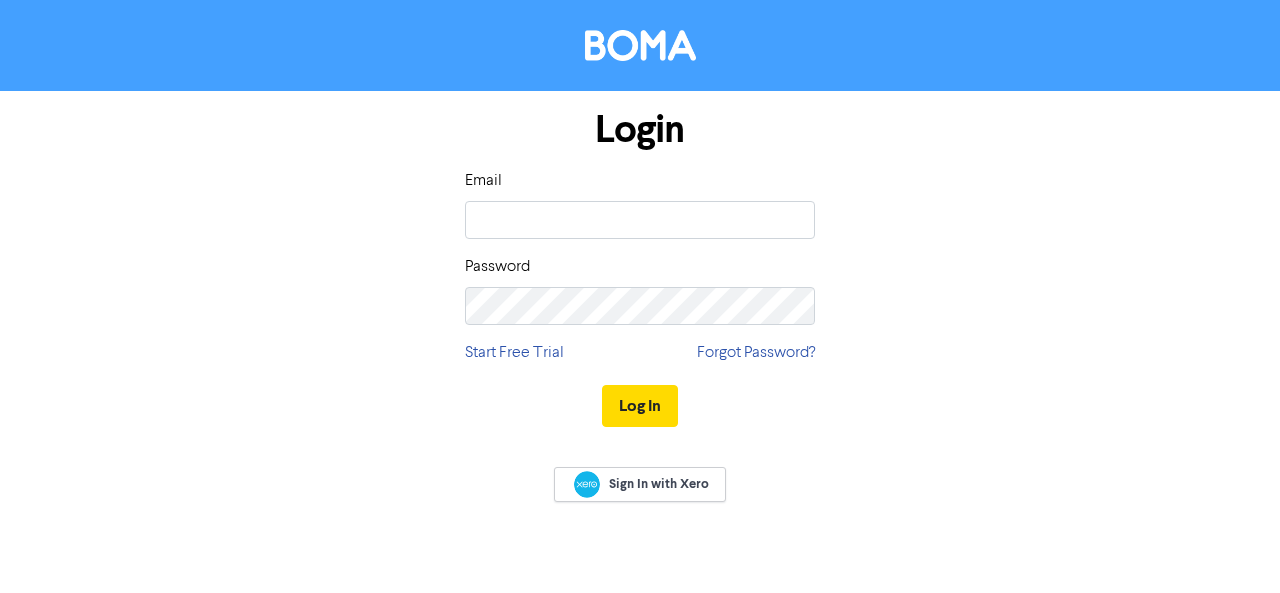 scroll, scrollTop: 0, scrollLeft: 0, axis: both 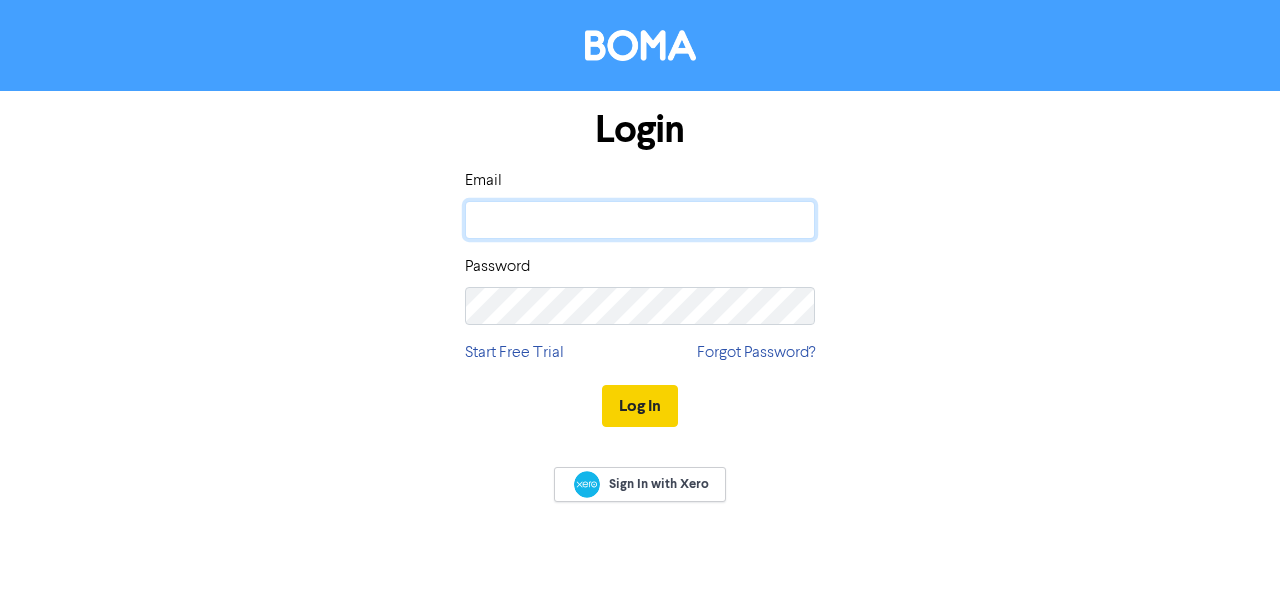 type on "[PERSON_NAME][EMAIL_ADDRESS][DOMAIN_NAME]" 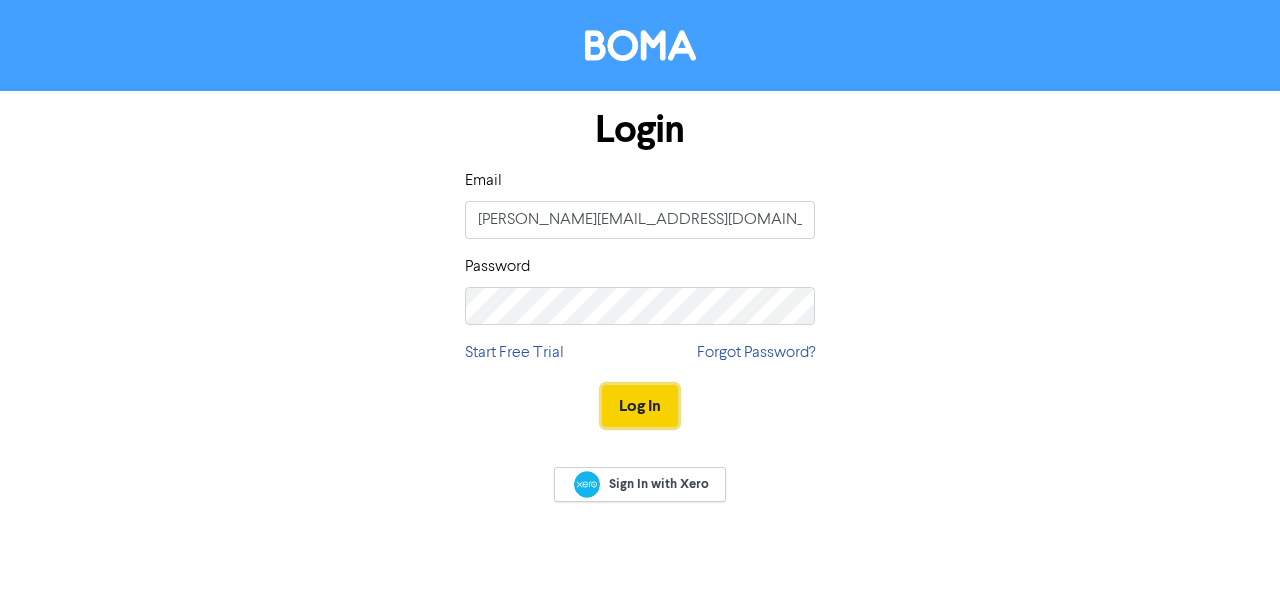 click on "Log In" at bounding box center (640, 406) 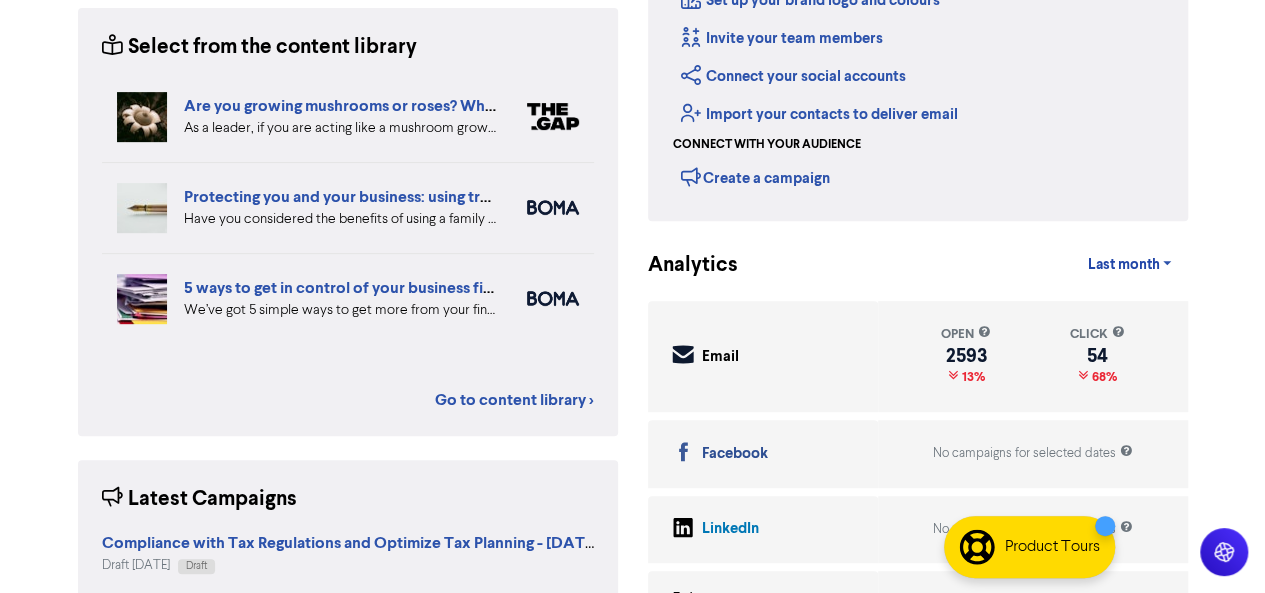 scroll, scrollTop: 0, scrollLeft: 0, axis: both 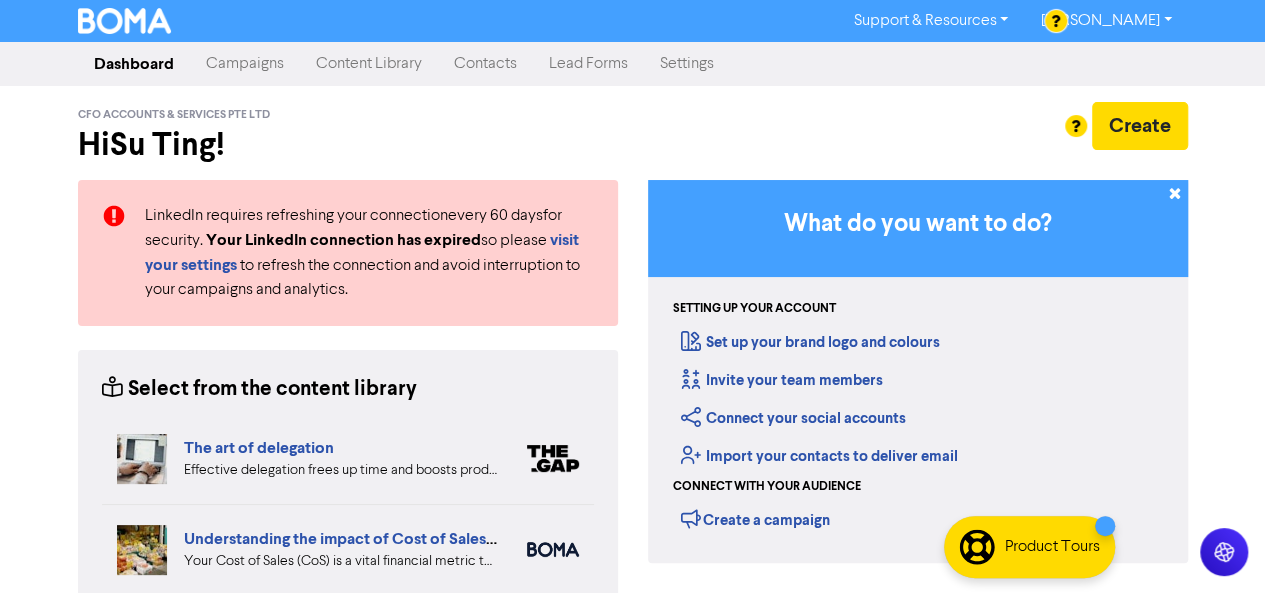 click on "Campaigns" at bounding box center [245, 64] 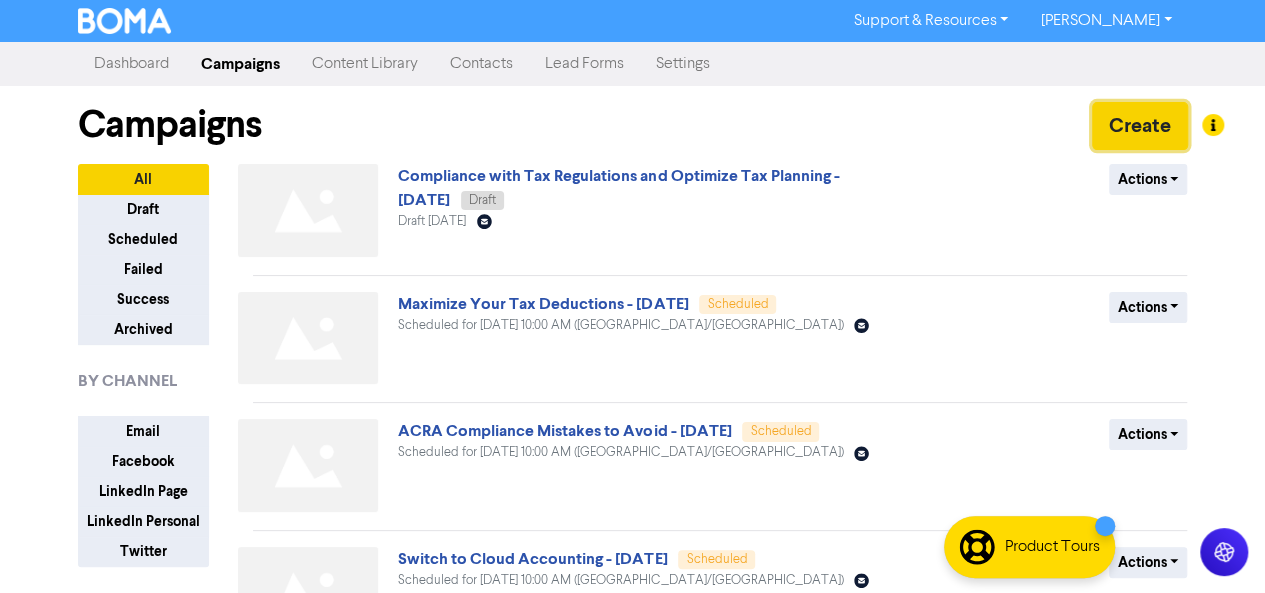 click on "Create" at bounding box center (1140, 126) 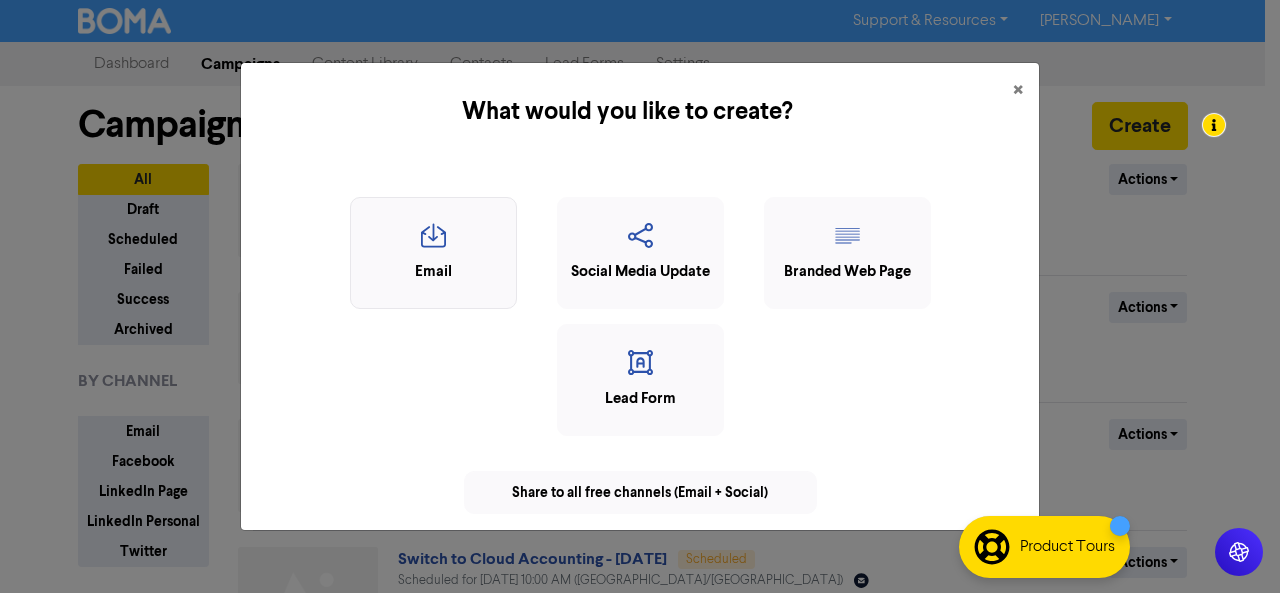 click at bounding box center [433, 242] 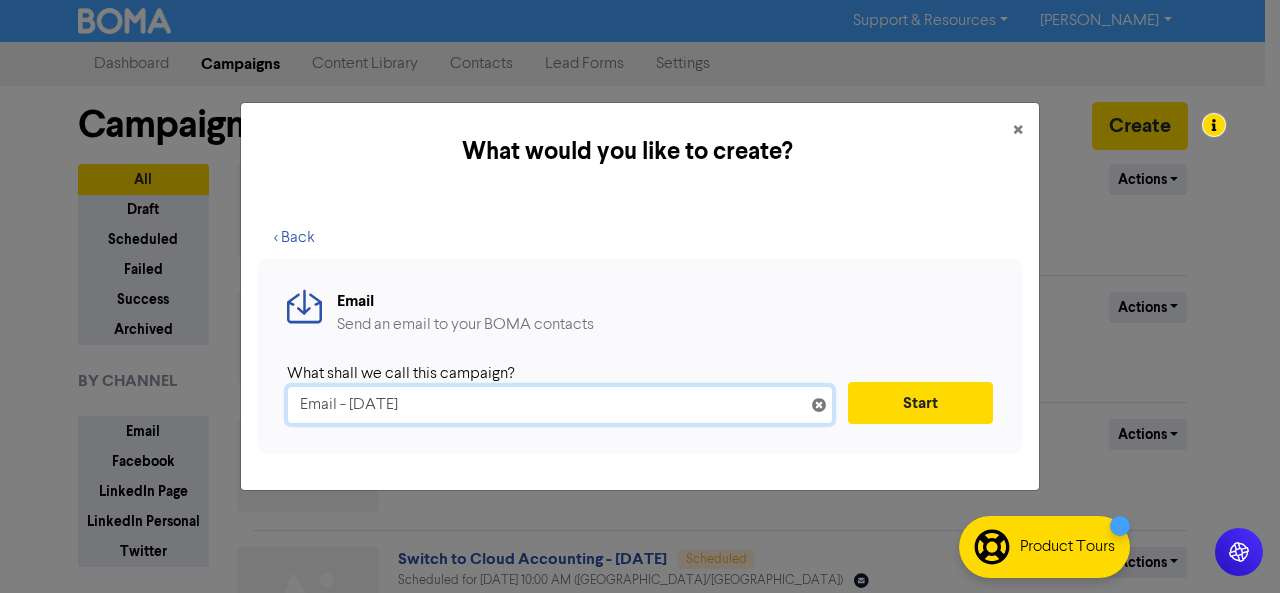 drag, startPoint x: 336, startPoint y: 408, endPoint x: 290, endPoint y: 407, distance: 46.010868 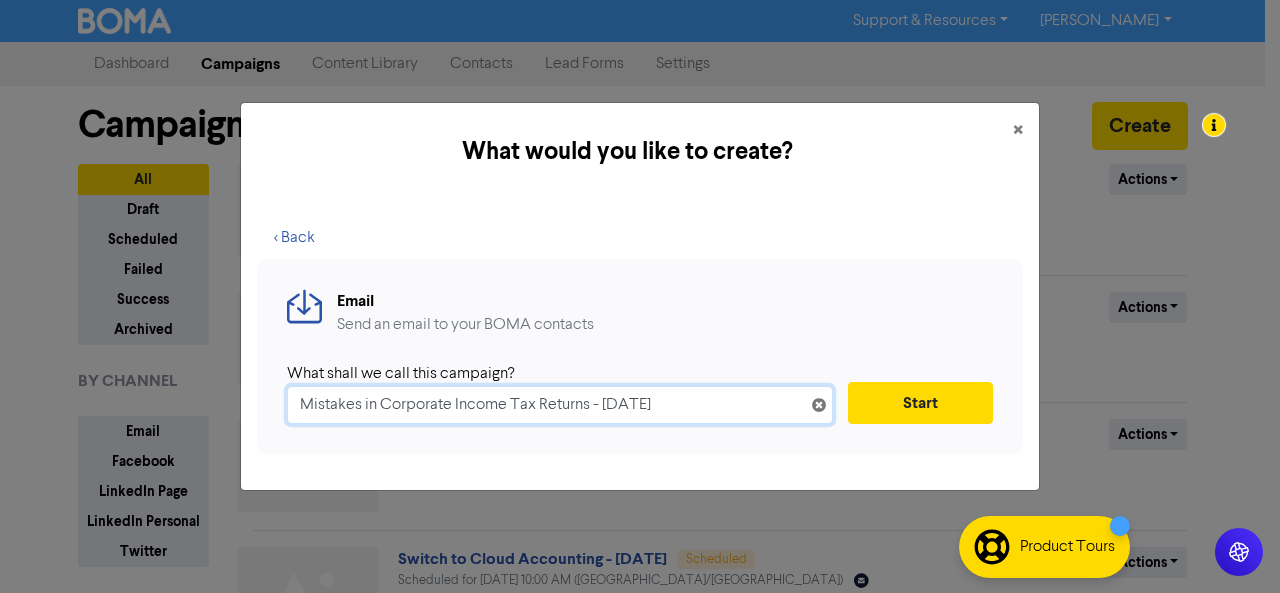 drag, startPoint x: 452, startPoint y: 404, endPoint x: 378, endPoint y: 405, distance: 74.00676 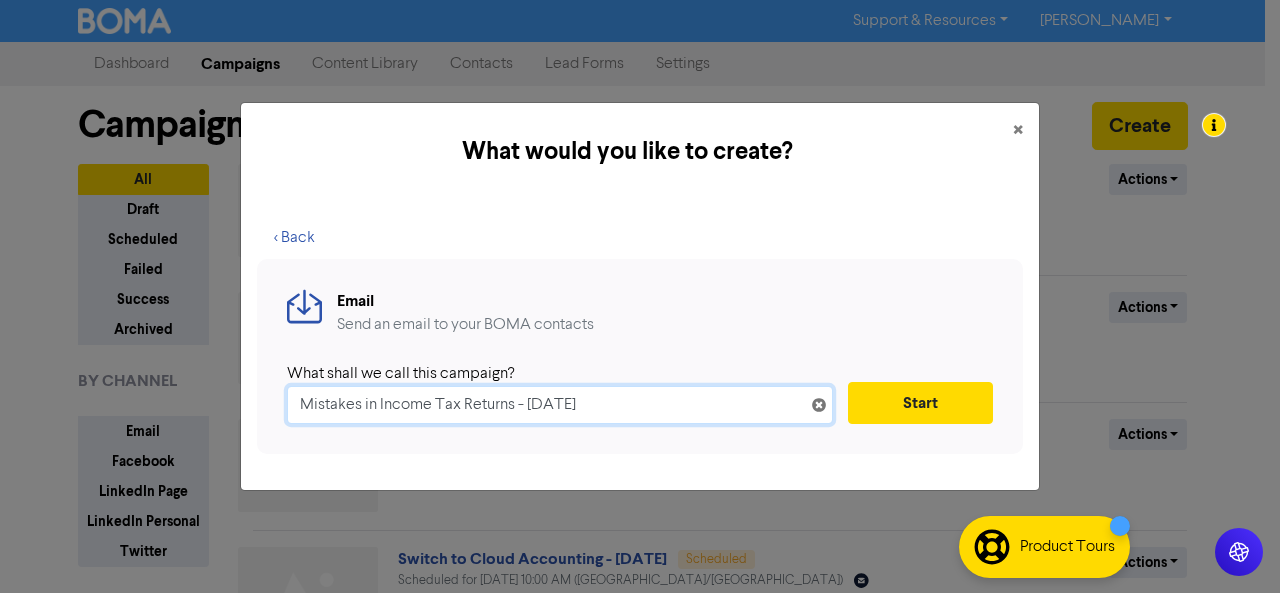click on "Mistakes in Income Tax Returns - [DATE]" at bounding box center (560, 405) 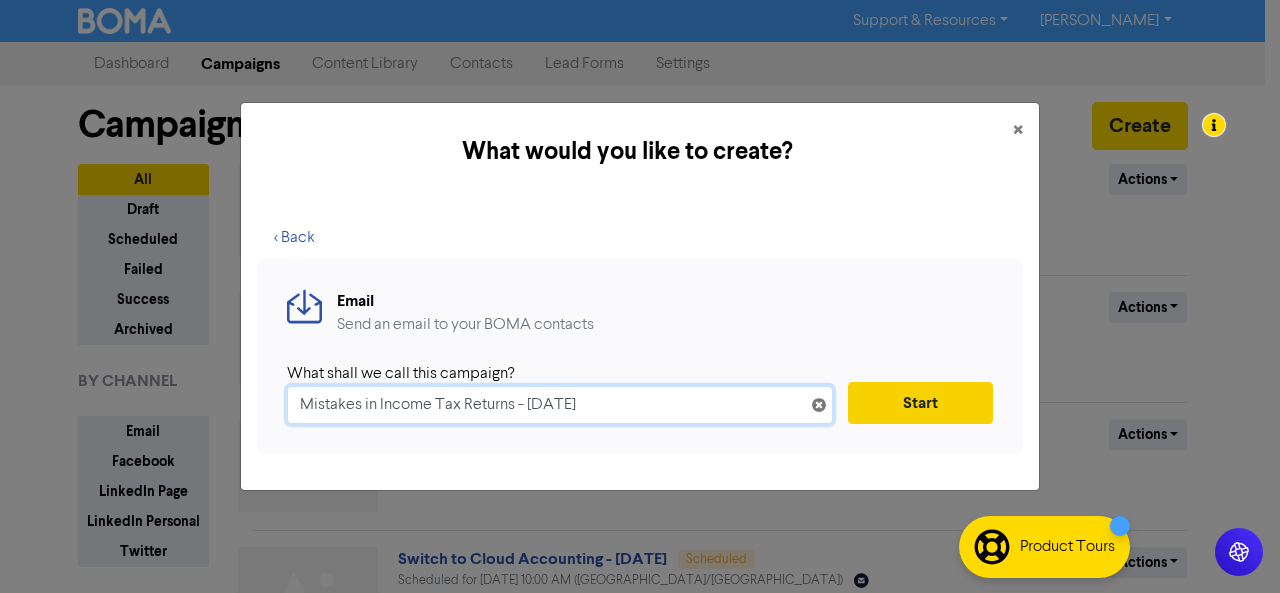 type on "Mistakes in Income Tax Returns - [DATE]" 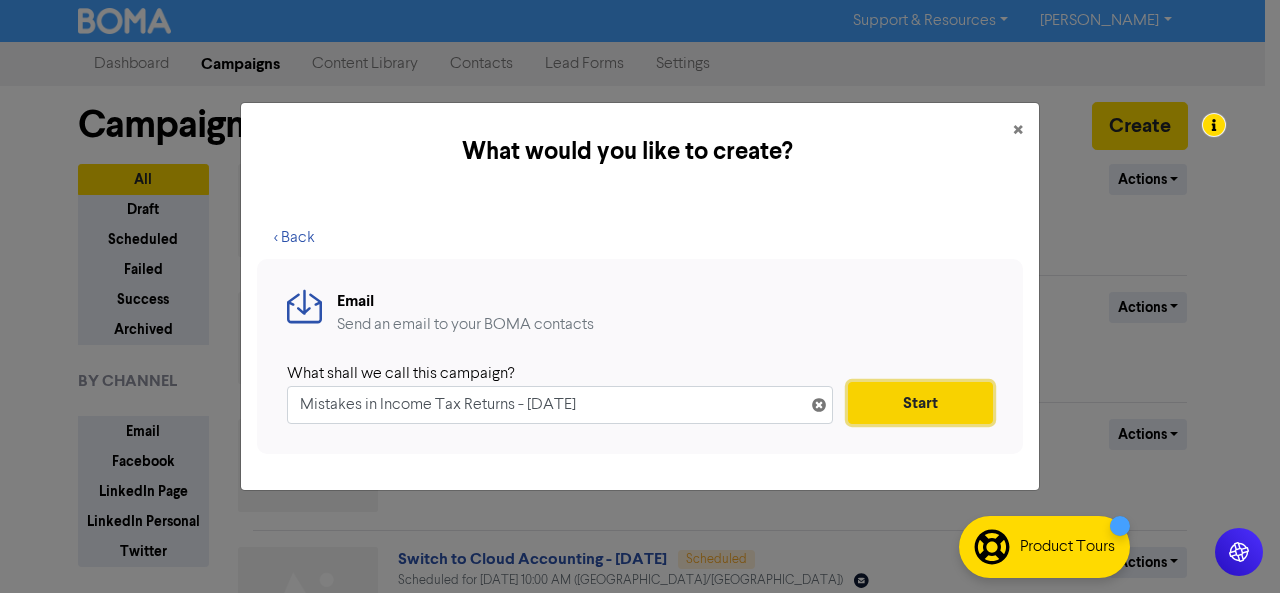 click on "Start" at bounding box center (920, 403) 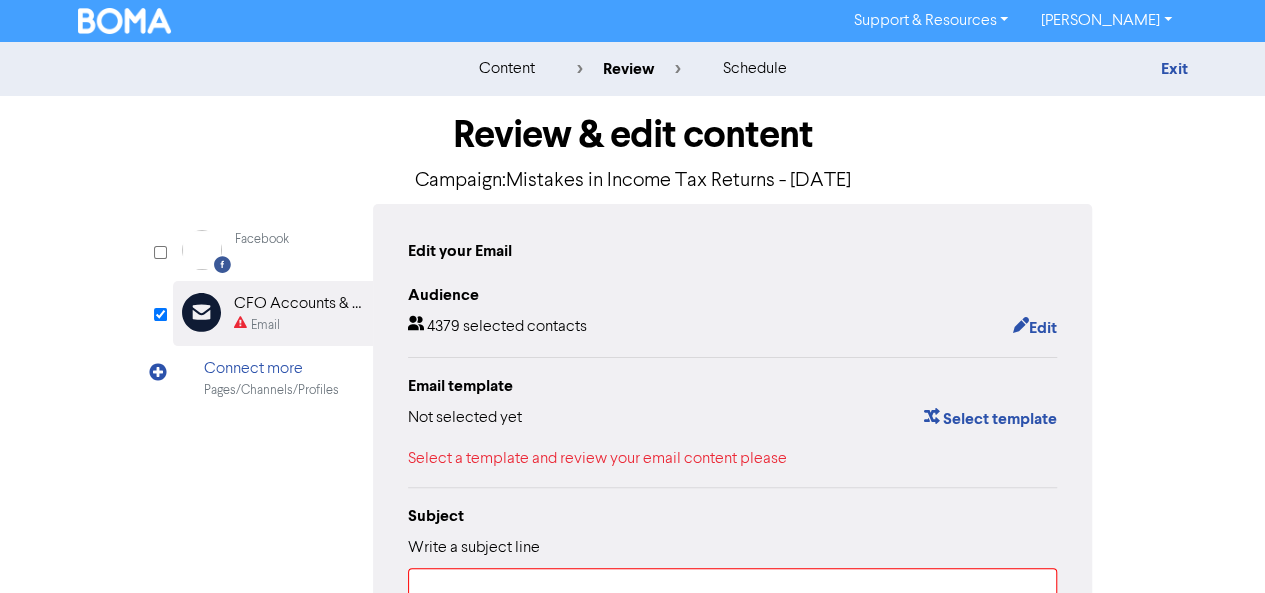 scroll, scrollTop: 133, scrollLeft: 0, axis: vertical 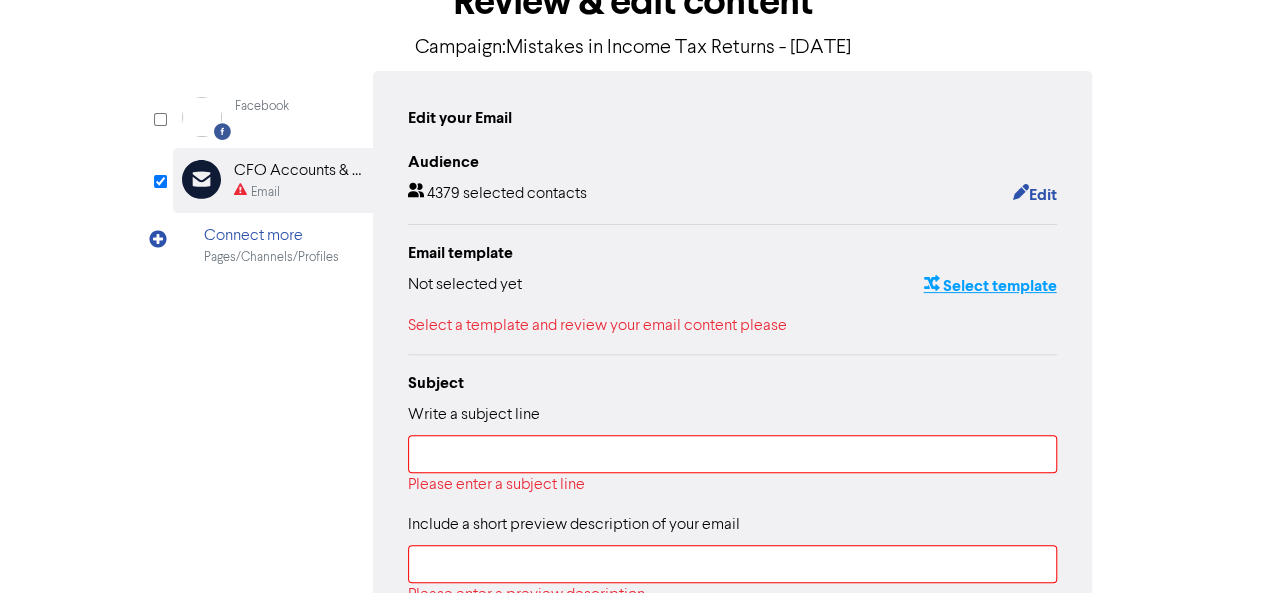 click on "Select template" at bounding box center (989, 286) 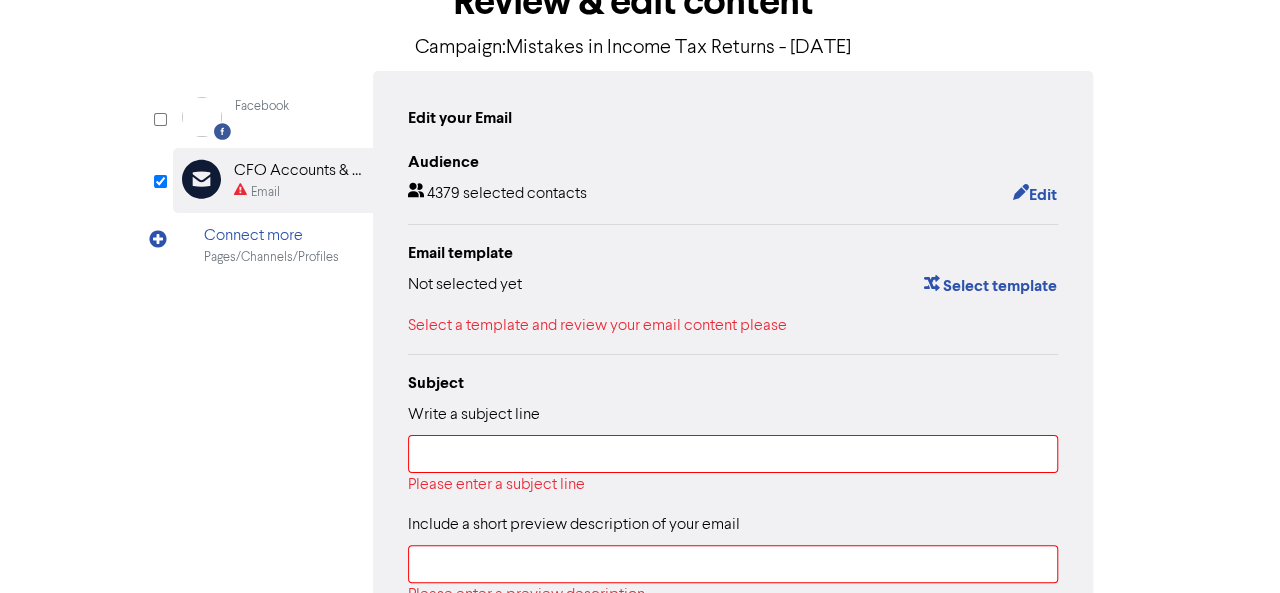 scroll, scrollTop: 0, scrollLeft: 0, axis: both 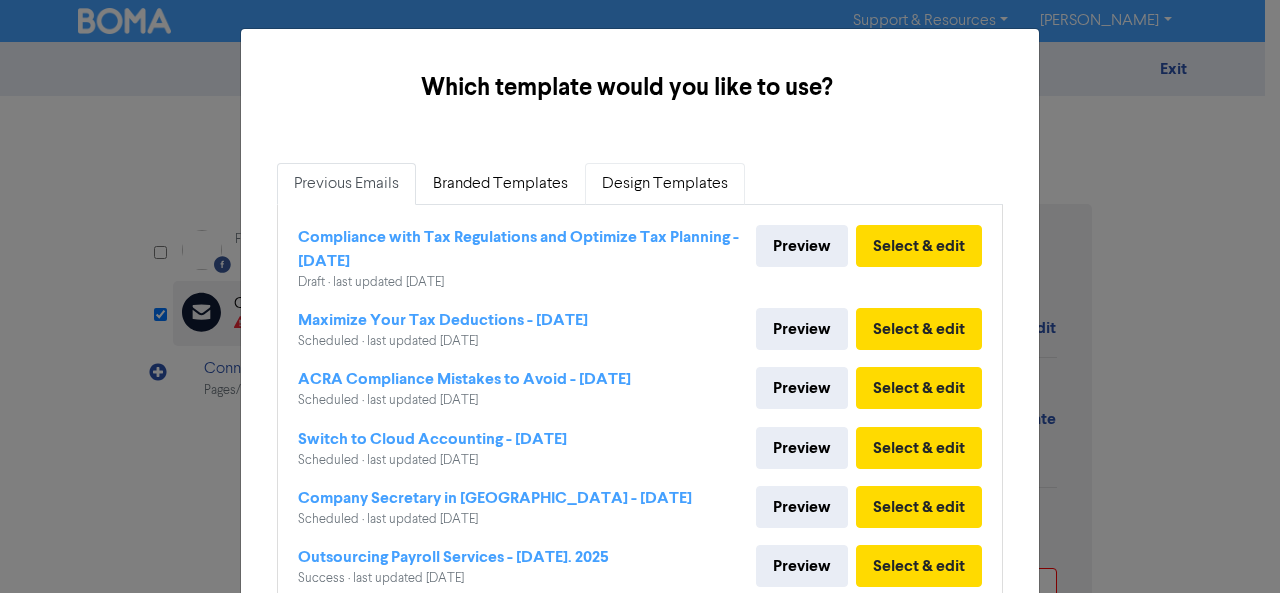 click on "Design Templates" at bounding box center (665, 184) 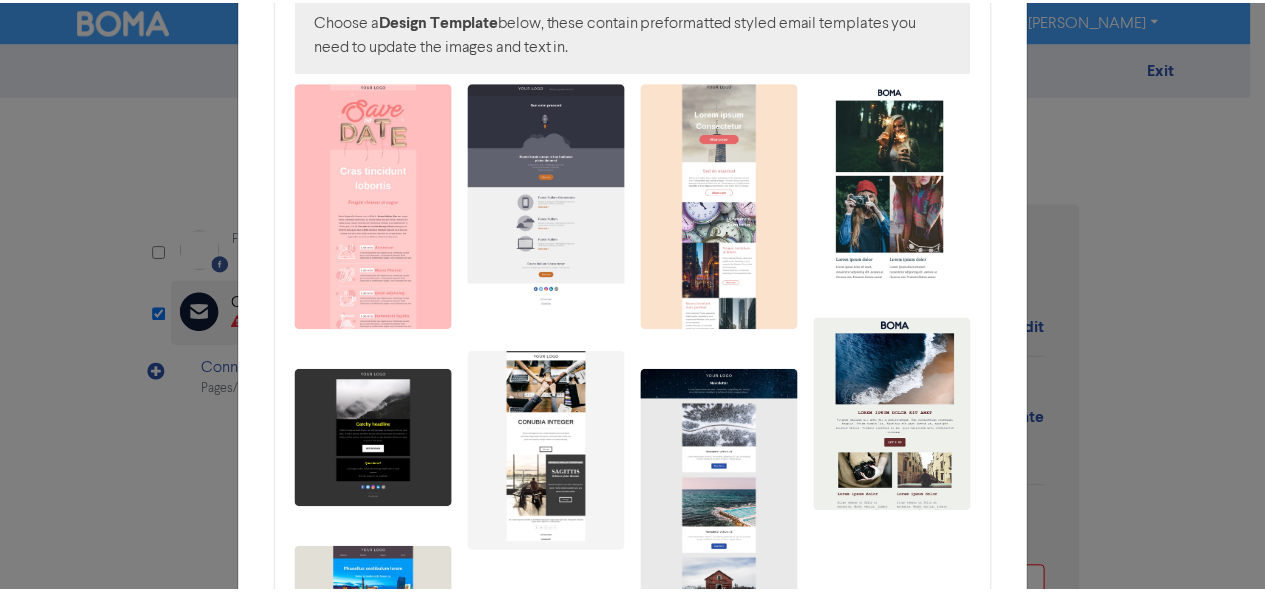scroll, scrollTop: 386, scrollLeft: 0, axis: vertical 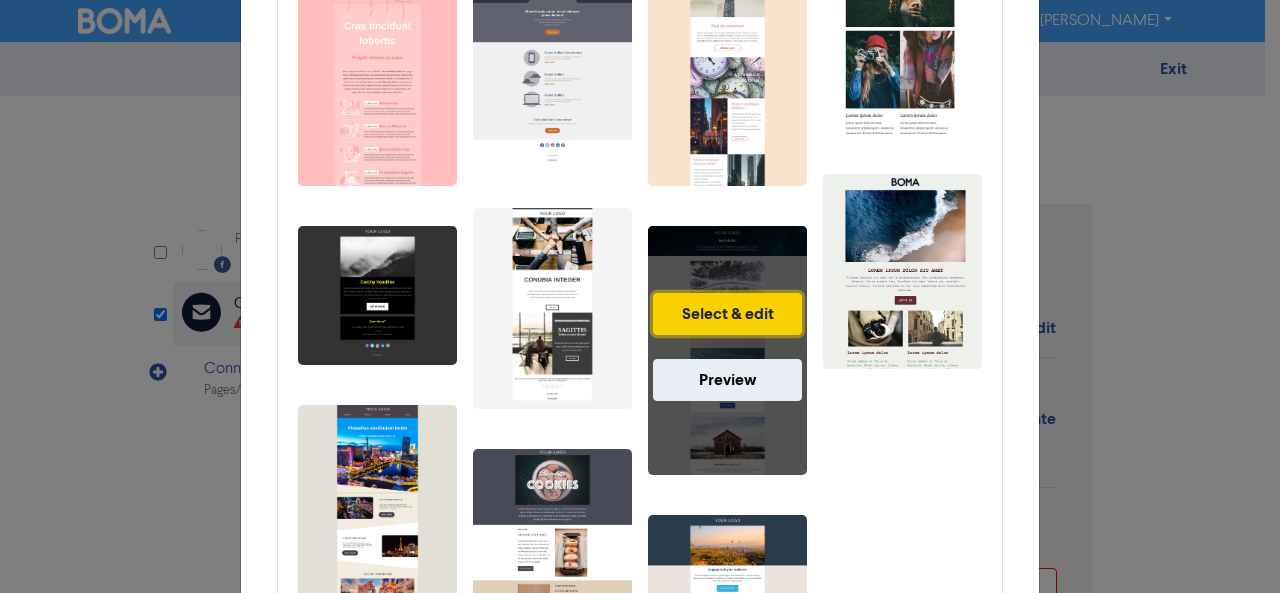 click on "Select & edit" at bounding box center (727, 314) 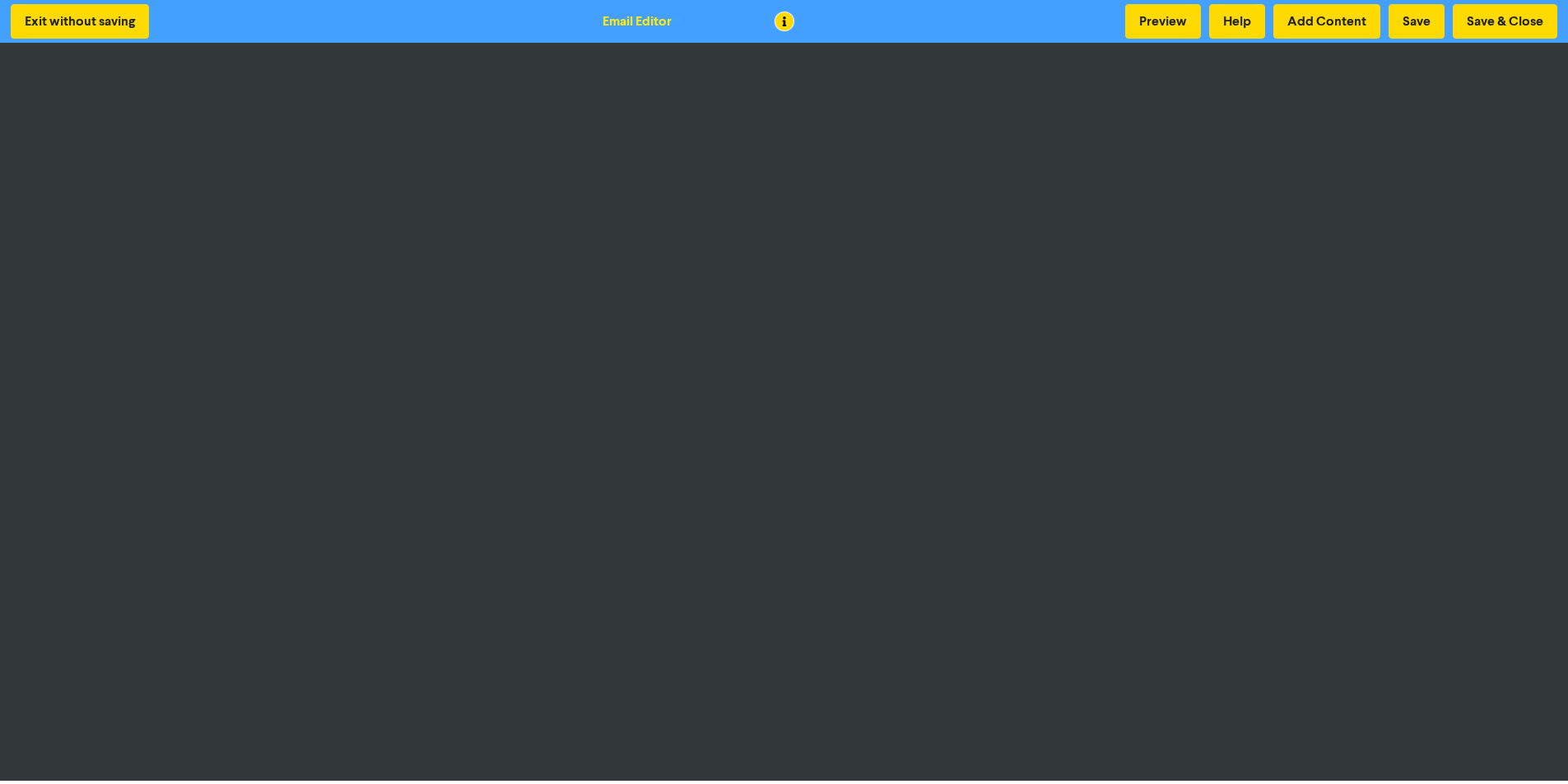 scroll, scrollTop: 2, scrollLeft: 0, axis: vertical 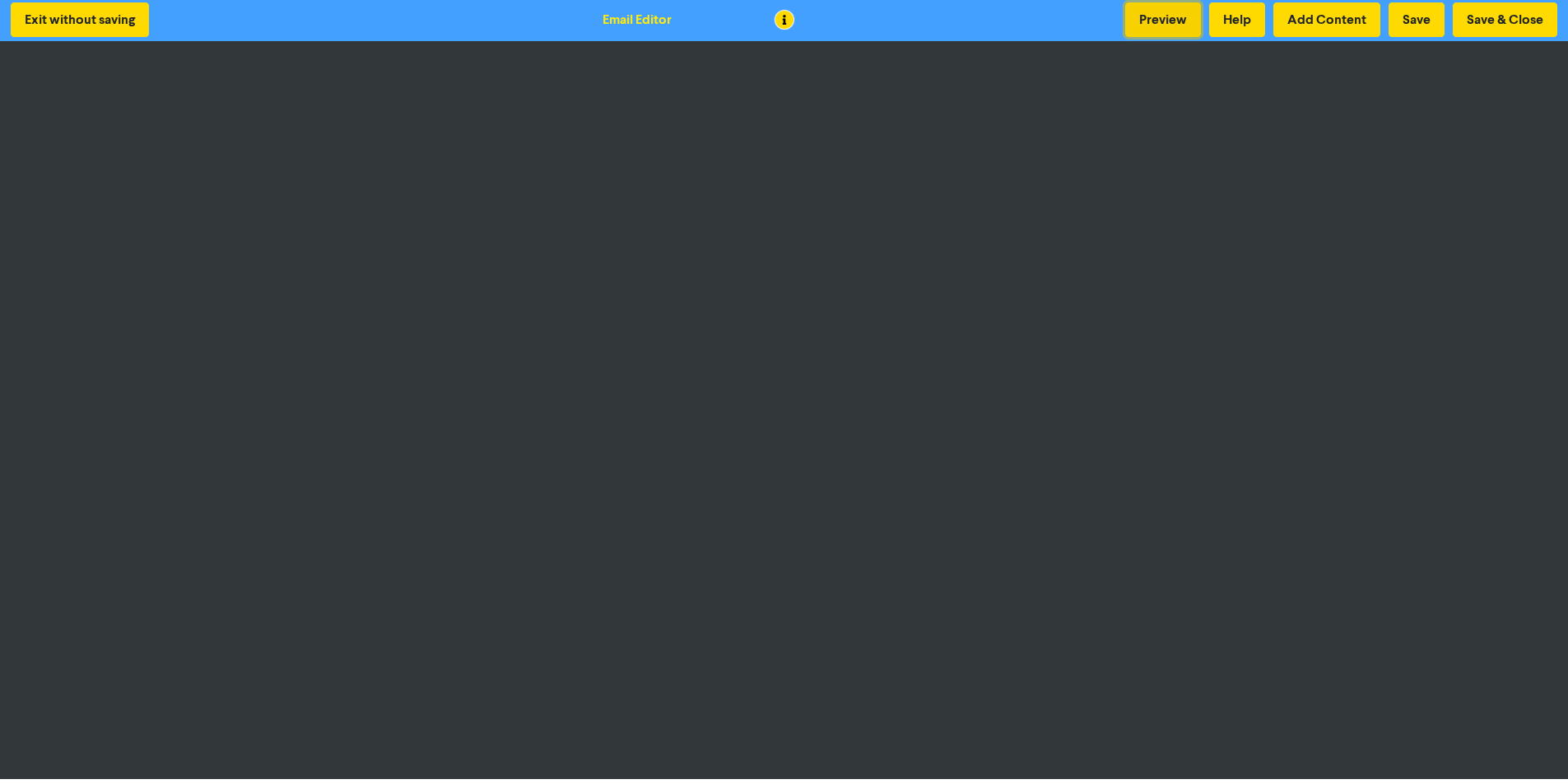 click on "Preview" at bounding box center (1163, 20) 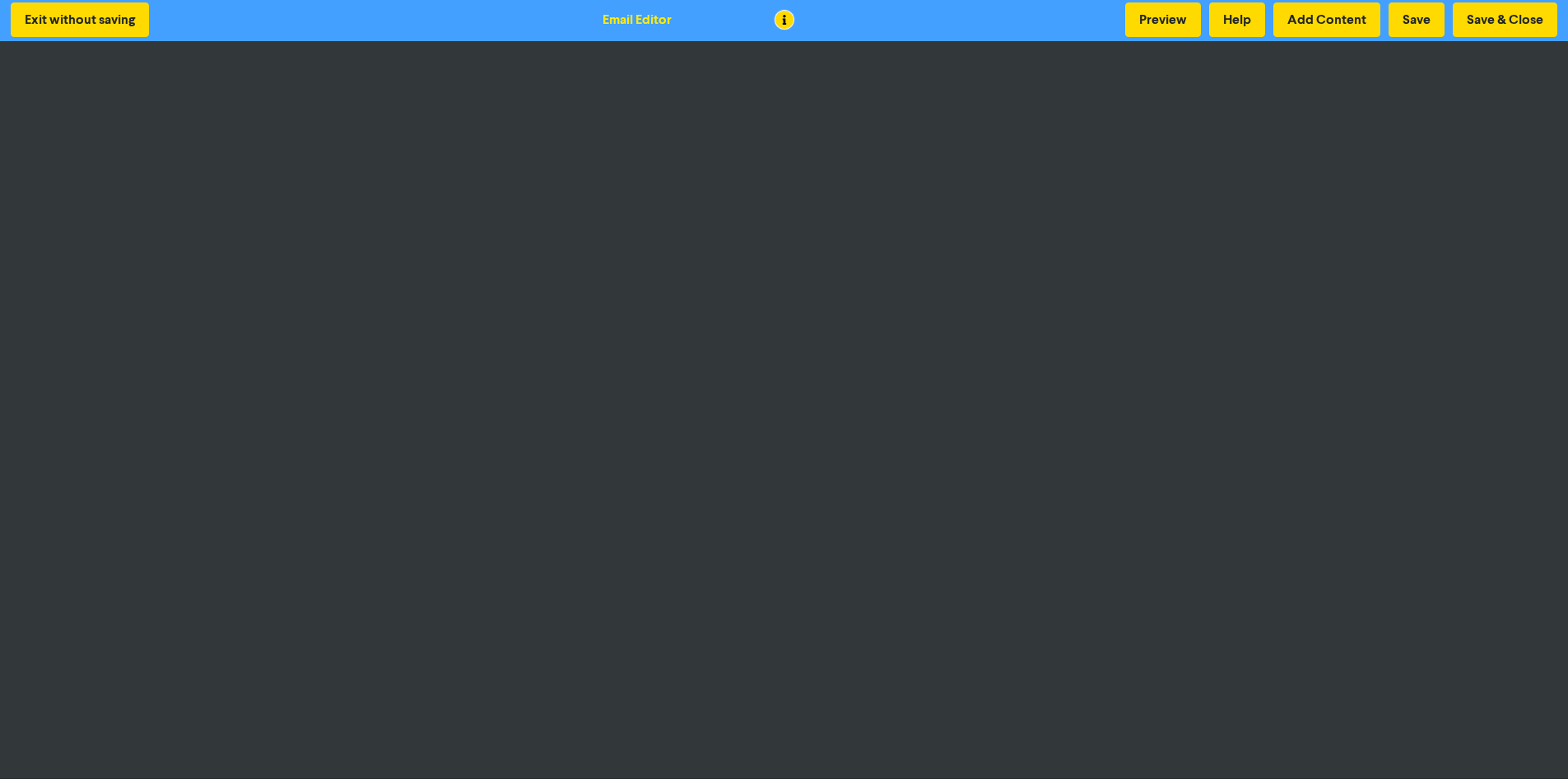 scroll, scrollTop: 0, scrollLeft: 0, axis: both 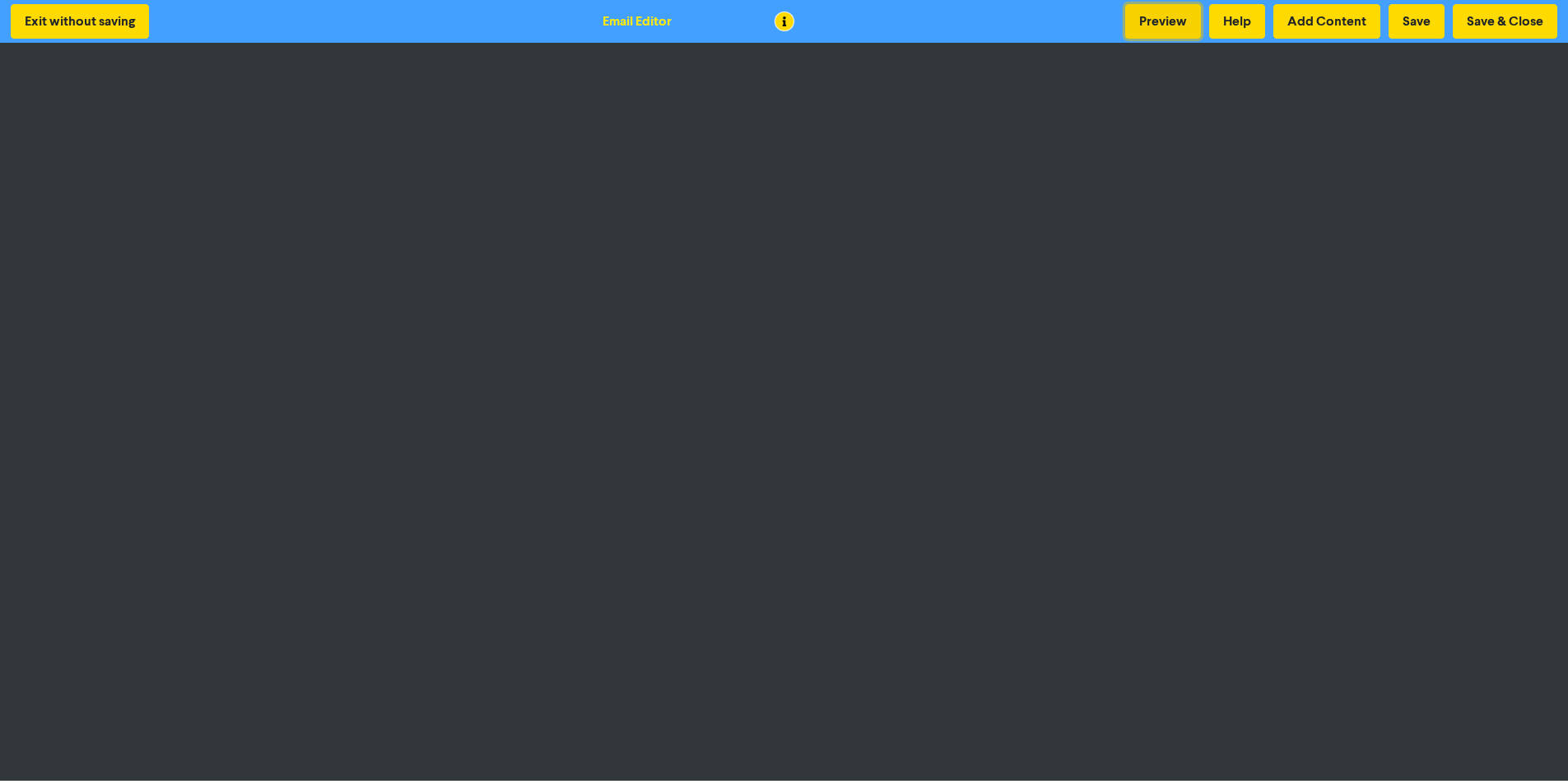 click on "Preview" at bounding box center (1163, 21) 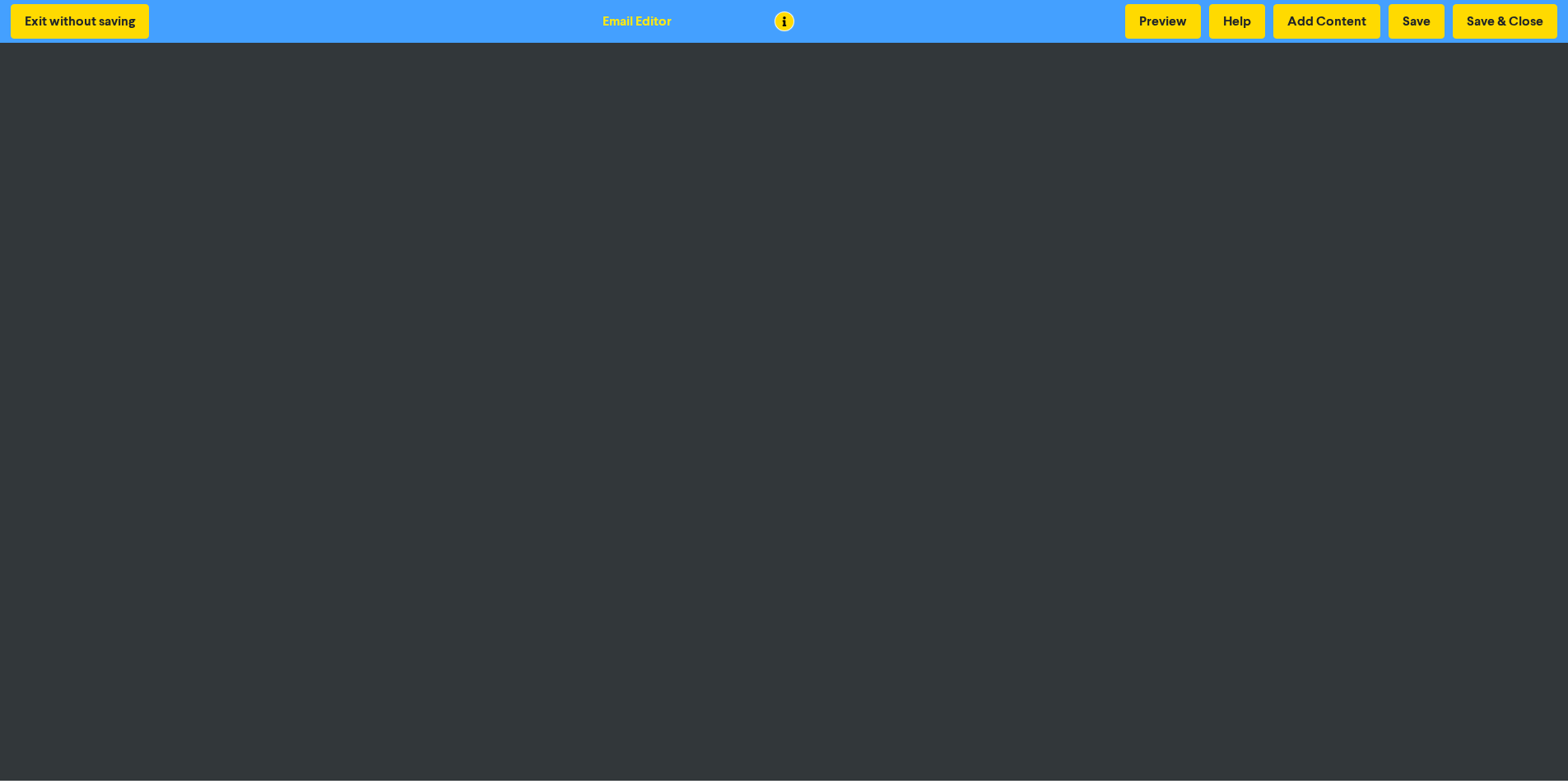scroll, scrollTop: 2, scrollLeft: 0, axis: vertical 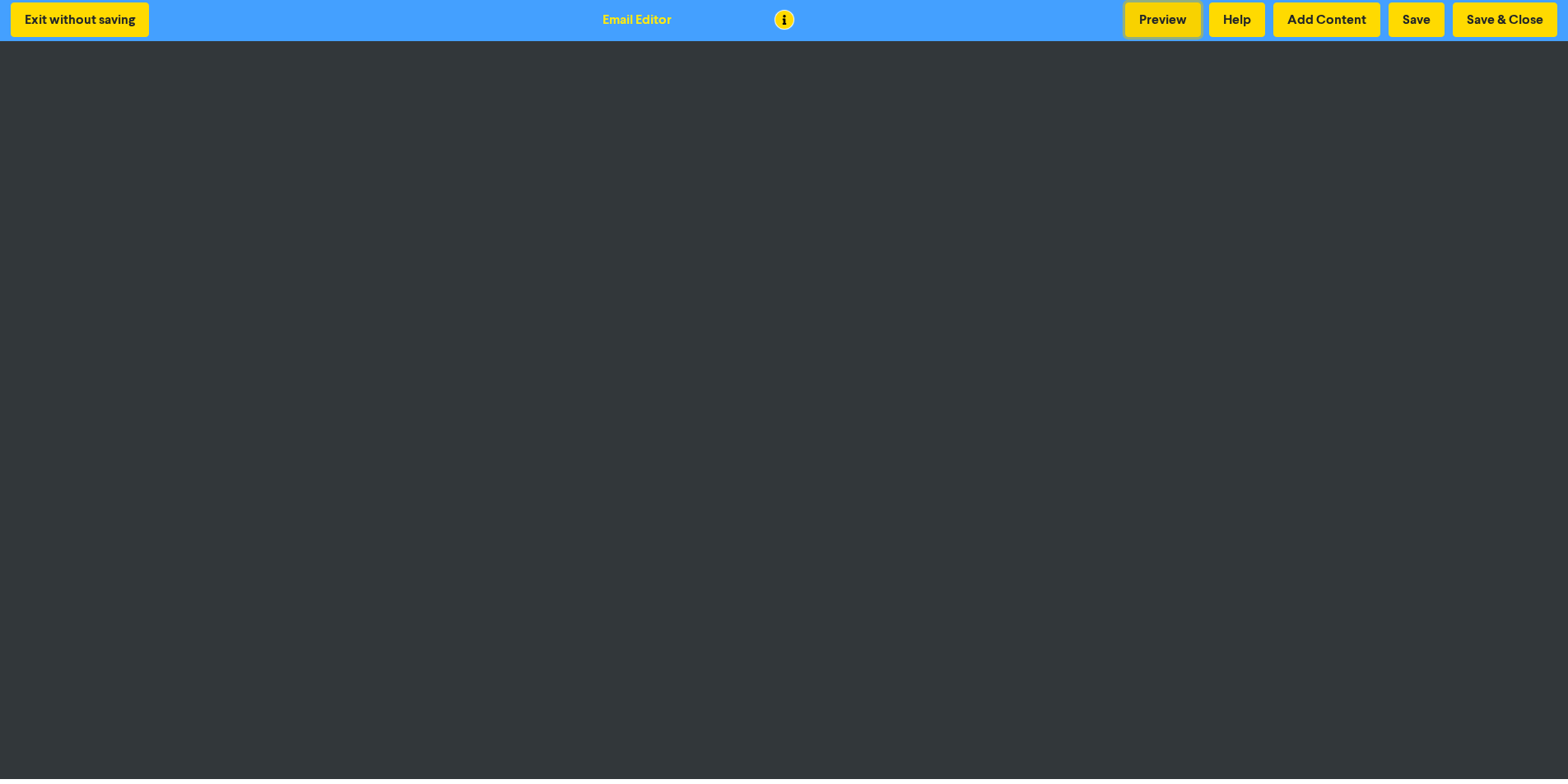 click on "Preview" at bounding box center (1163, 20) 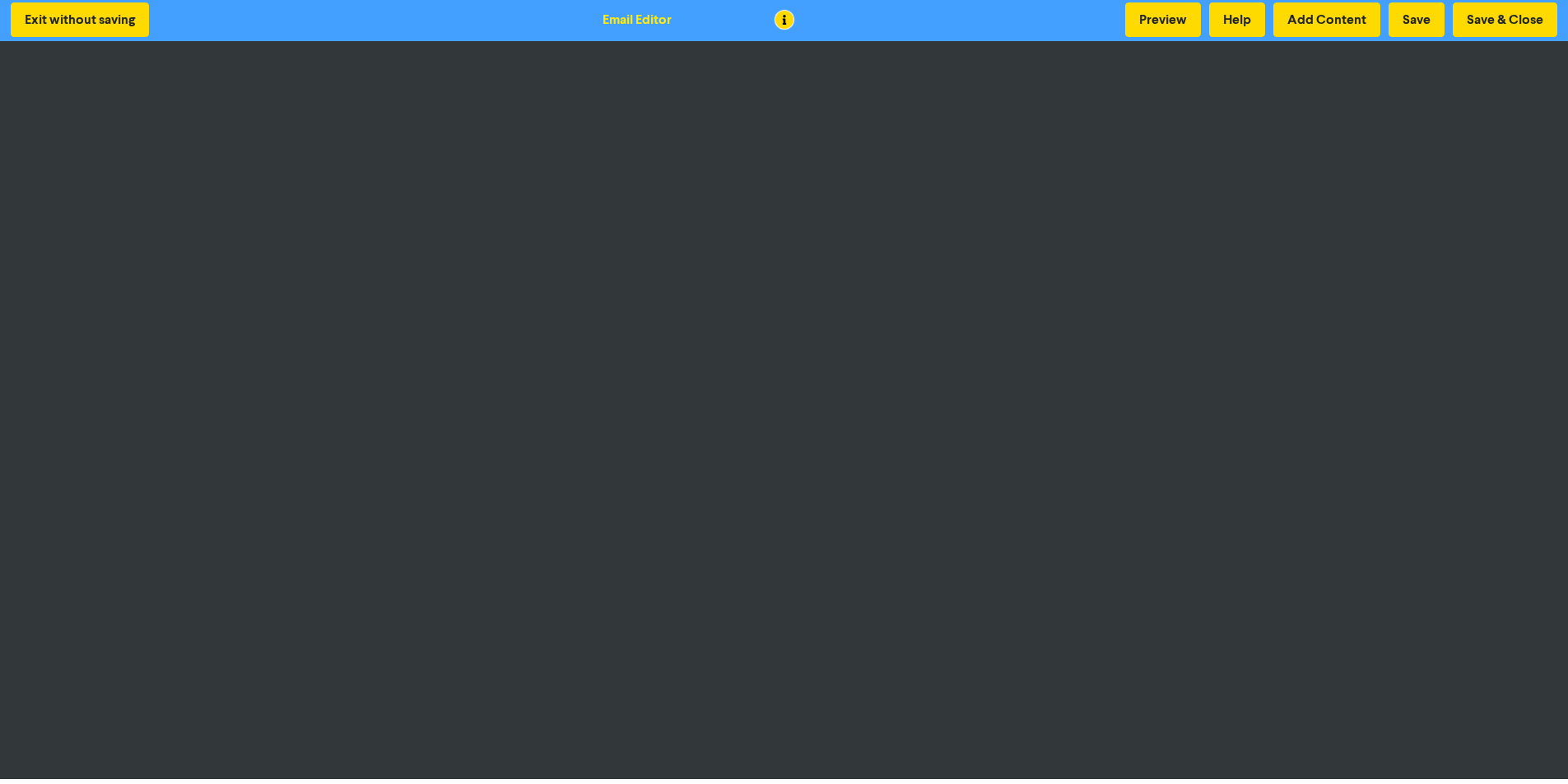 scroll, scrollTop: 0, scrollLeft: 0, axis: both 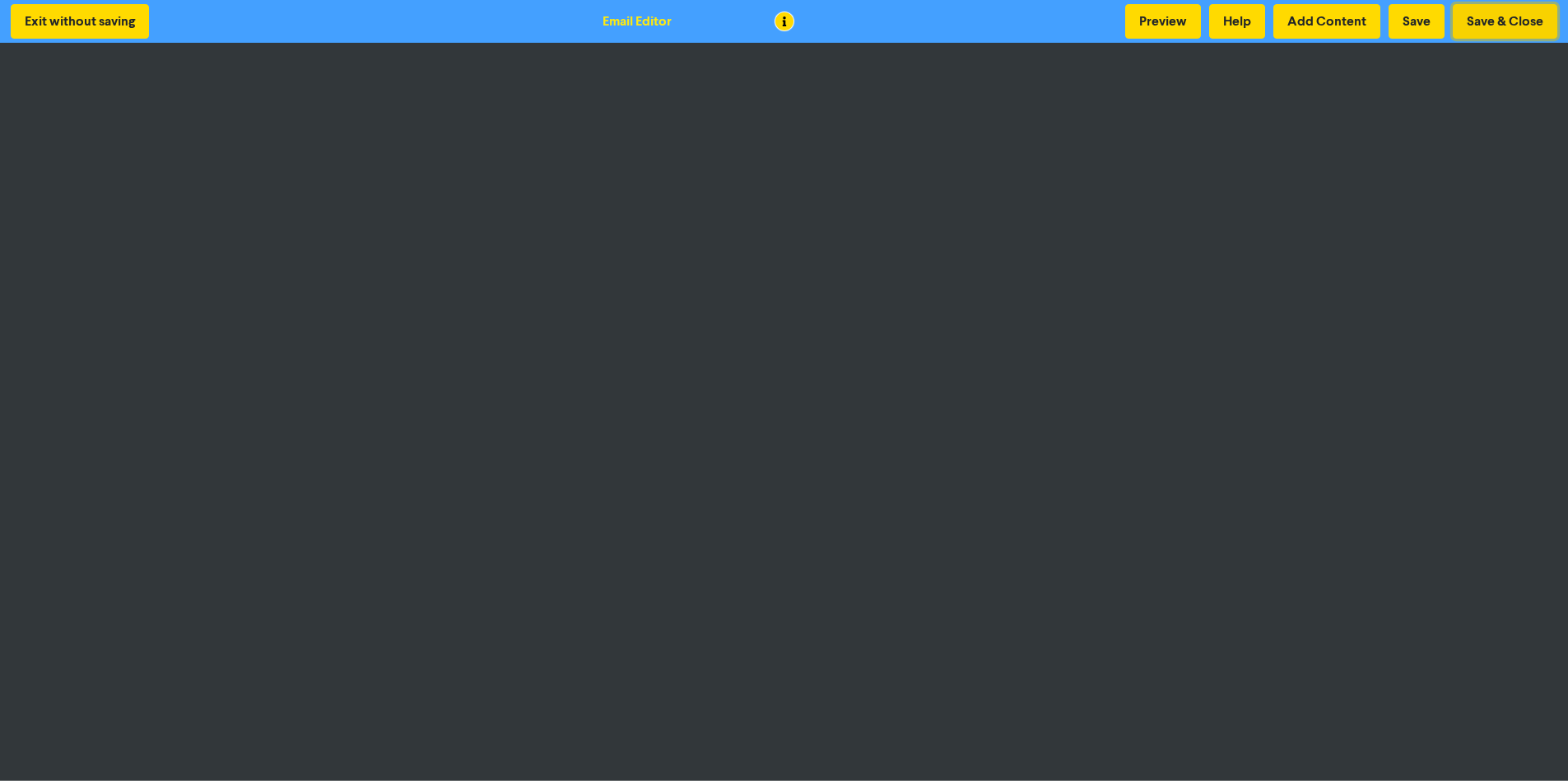 click on "Save & Close" at bounding box center (1505, 21) 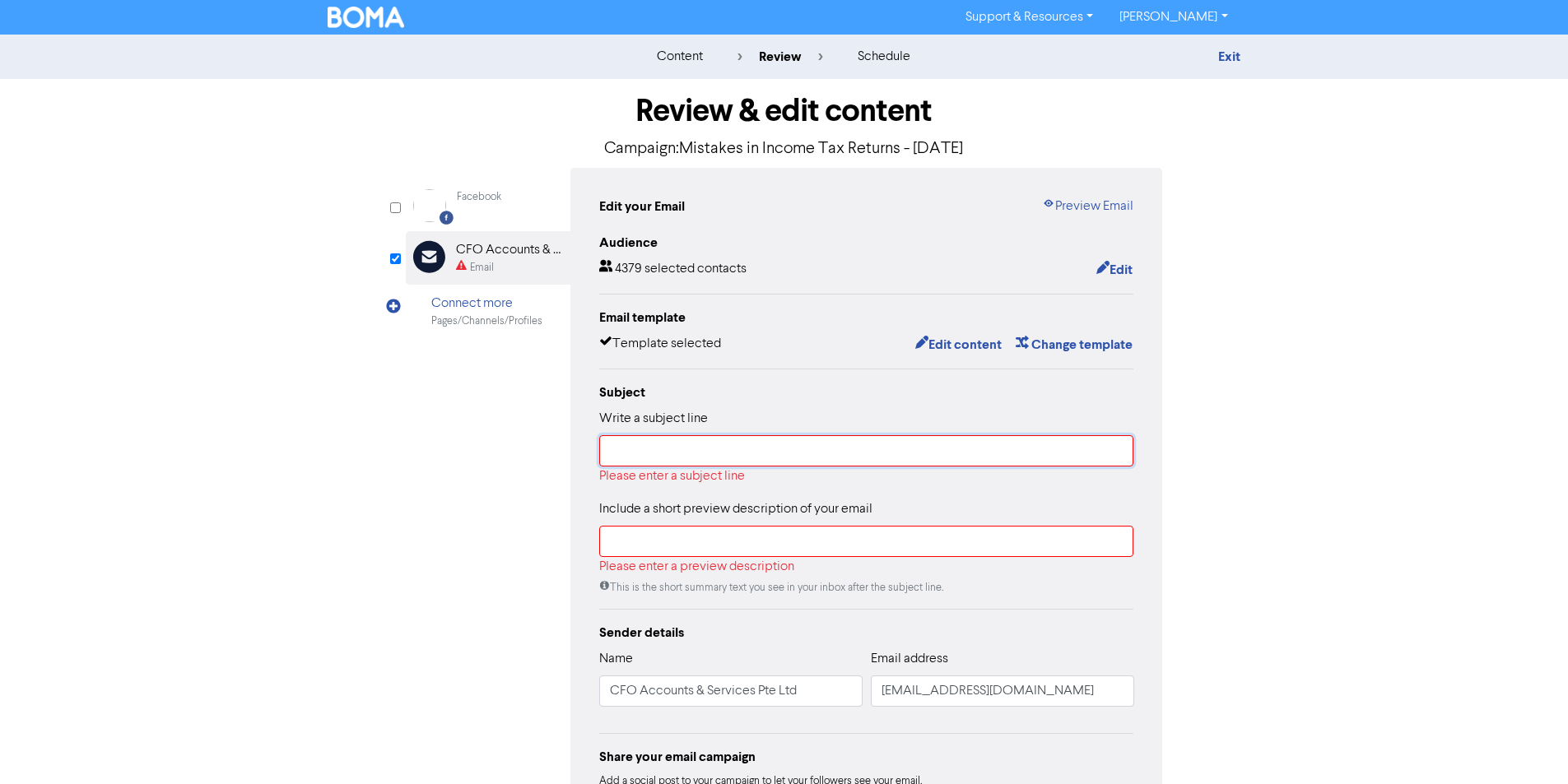 click at bounding box center [867, 451] 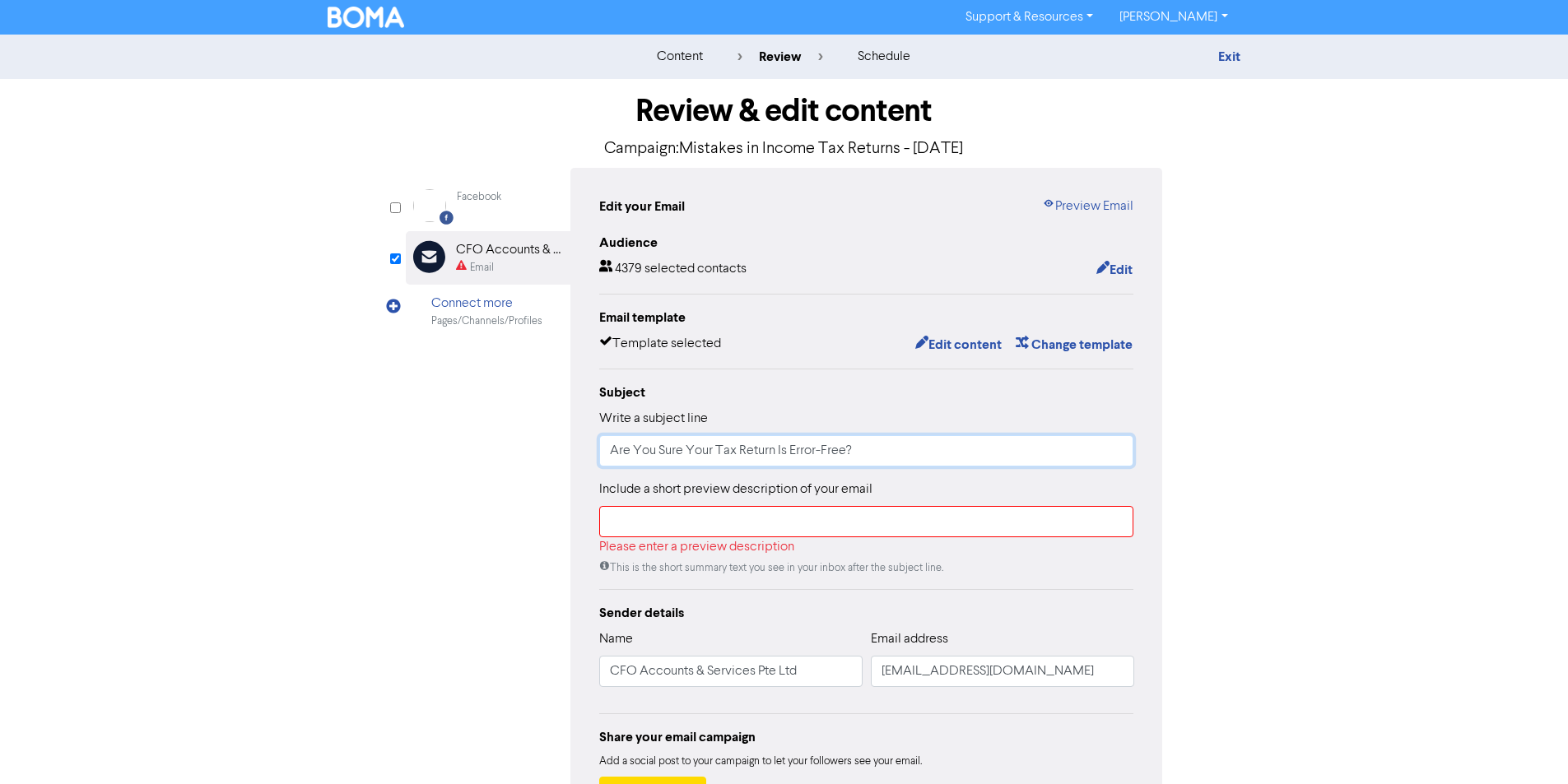 type on "Are You Sure Your Tax Return Is Error-Free?" 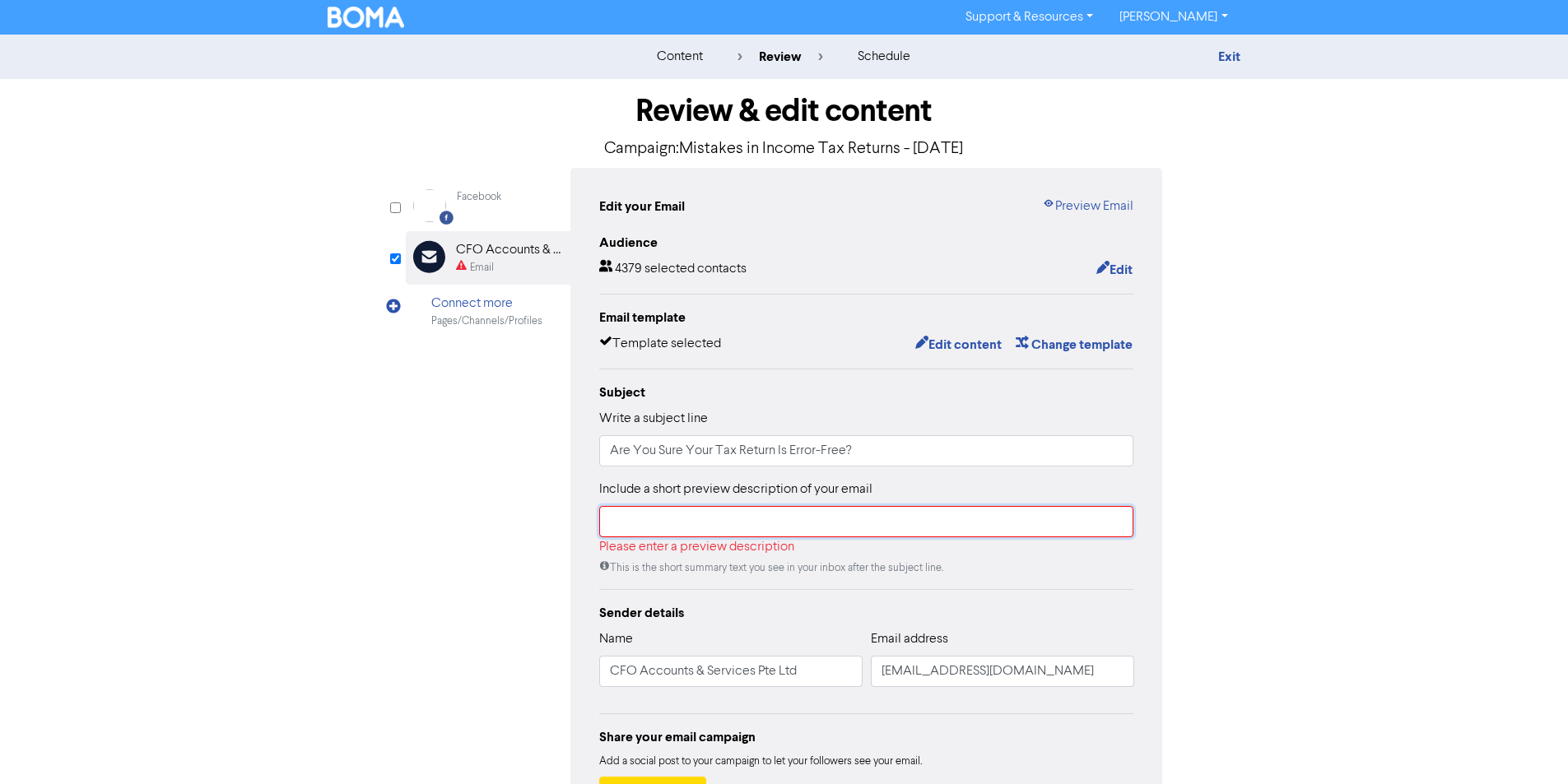 click at bounding box center [867, 522] 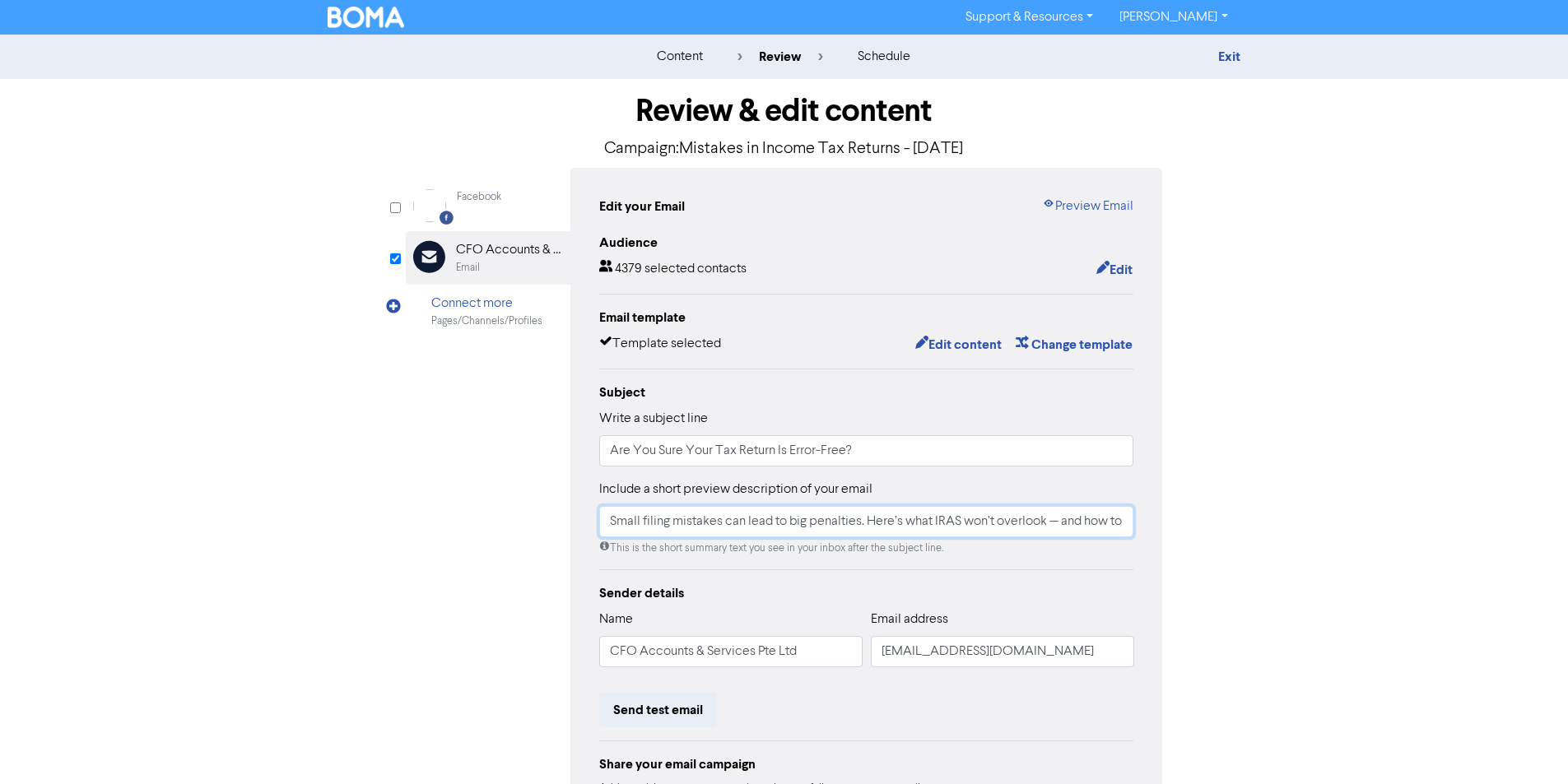 scroll, scrollTop: 0, scrollLeft: 121, axis: horizontal 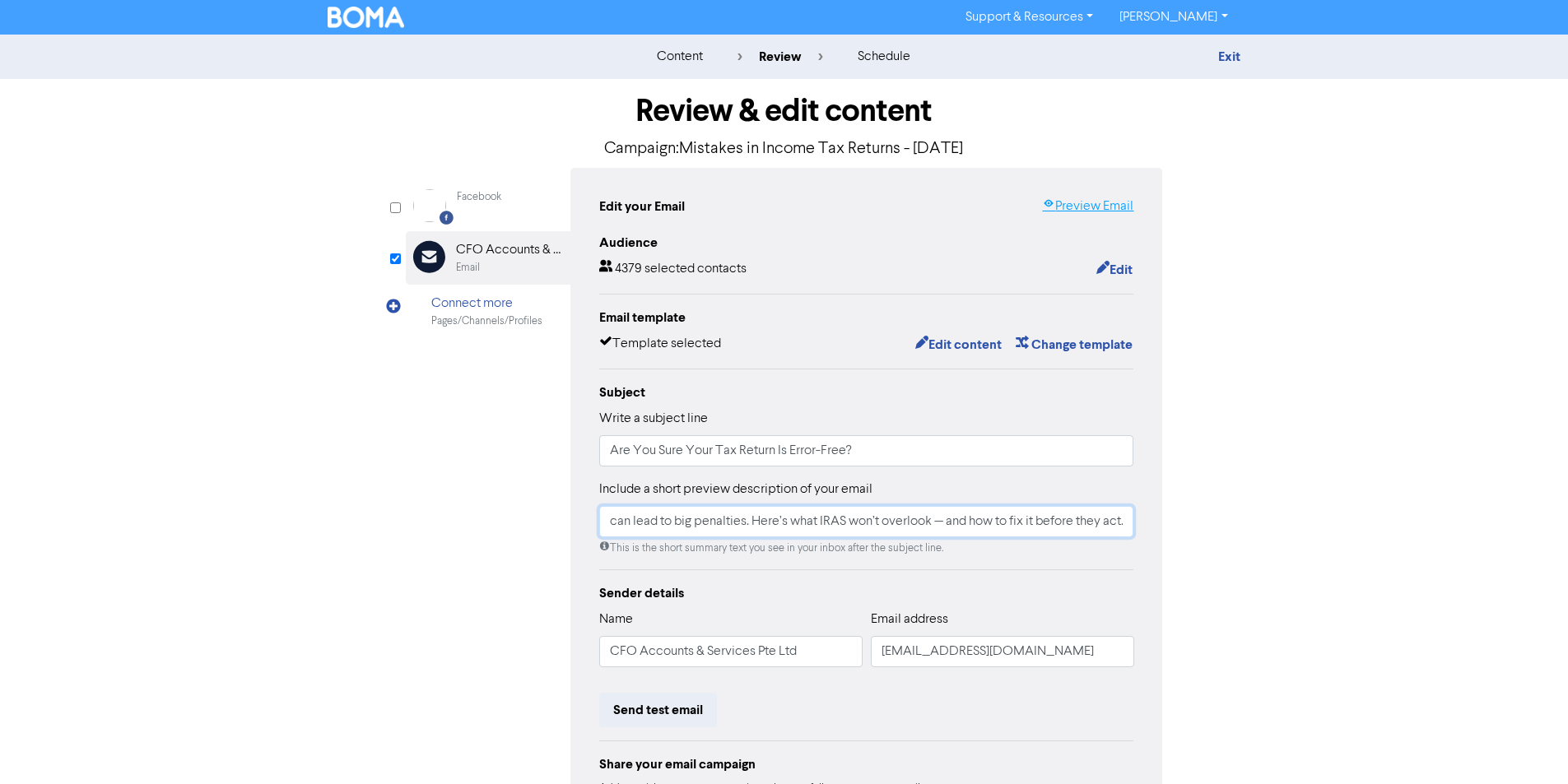 type on "Small filing mistakes can lead to big penalties. Here’s what IRAS won’t overlook — and how to fix it before they act." 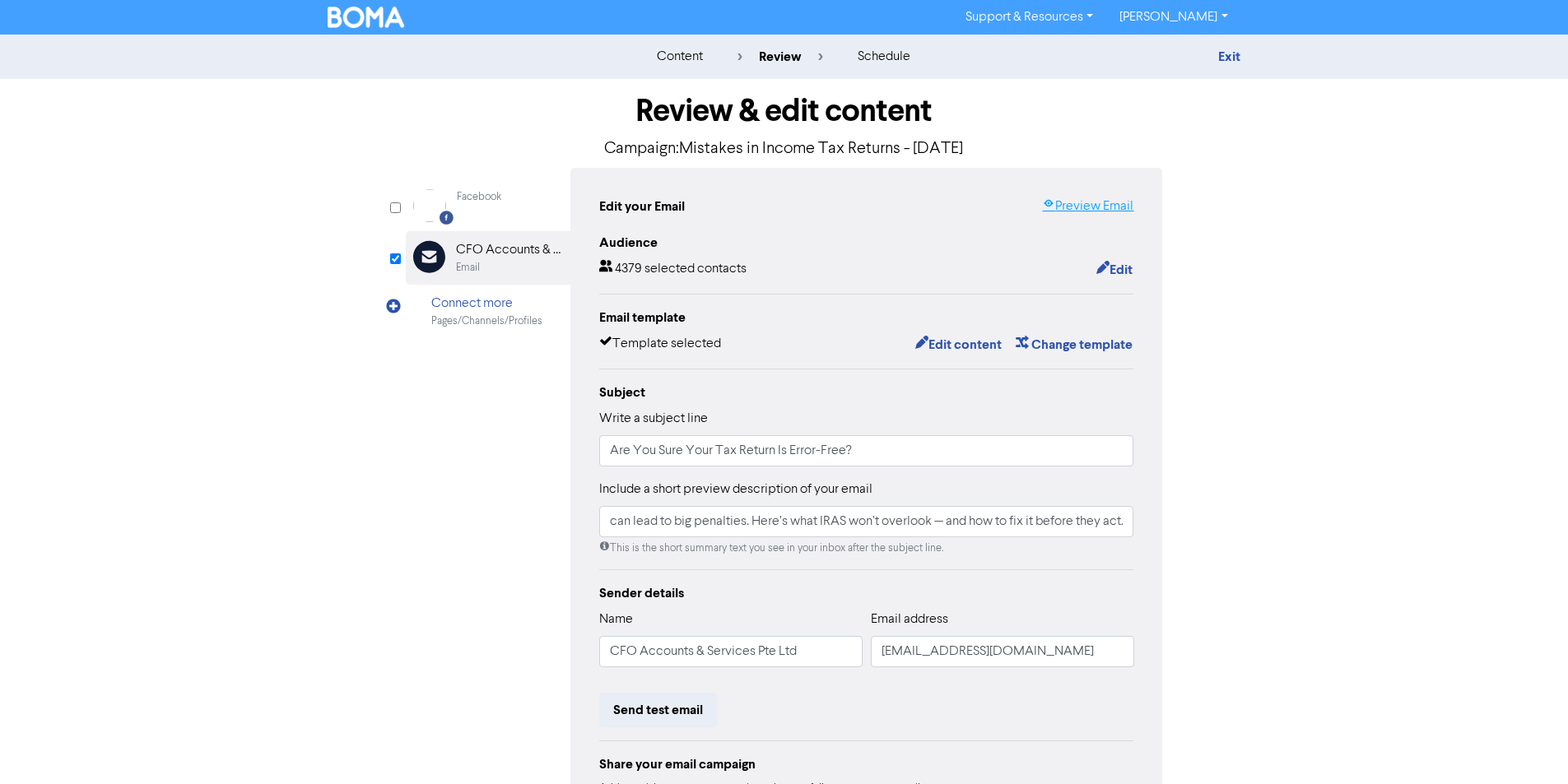click on "Preview Email" at bounding box center (1087, 206) 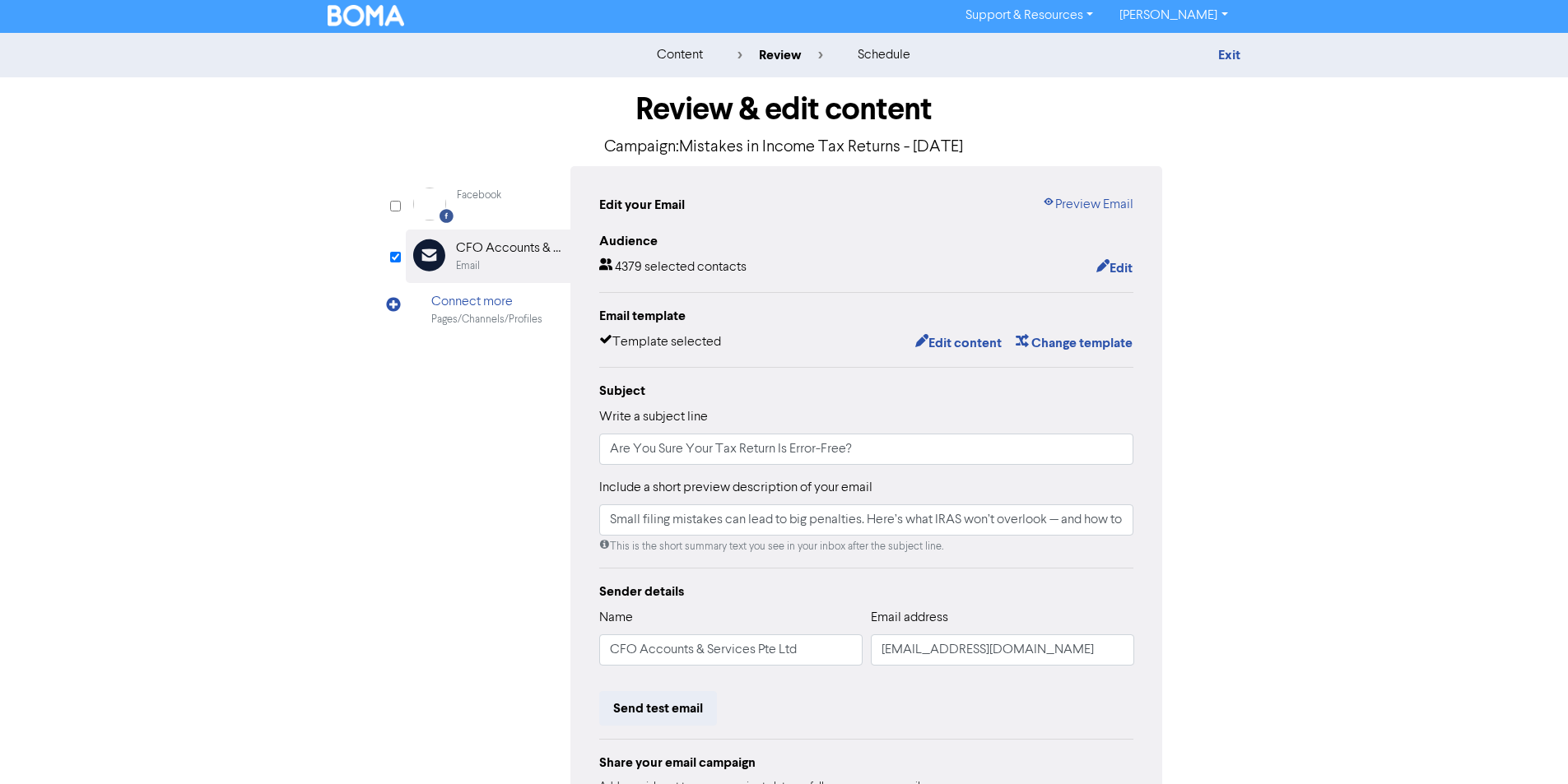 scroll, scrollTop: 0, scrollLeft: 0, axis: both 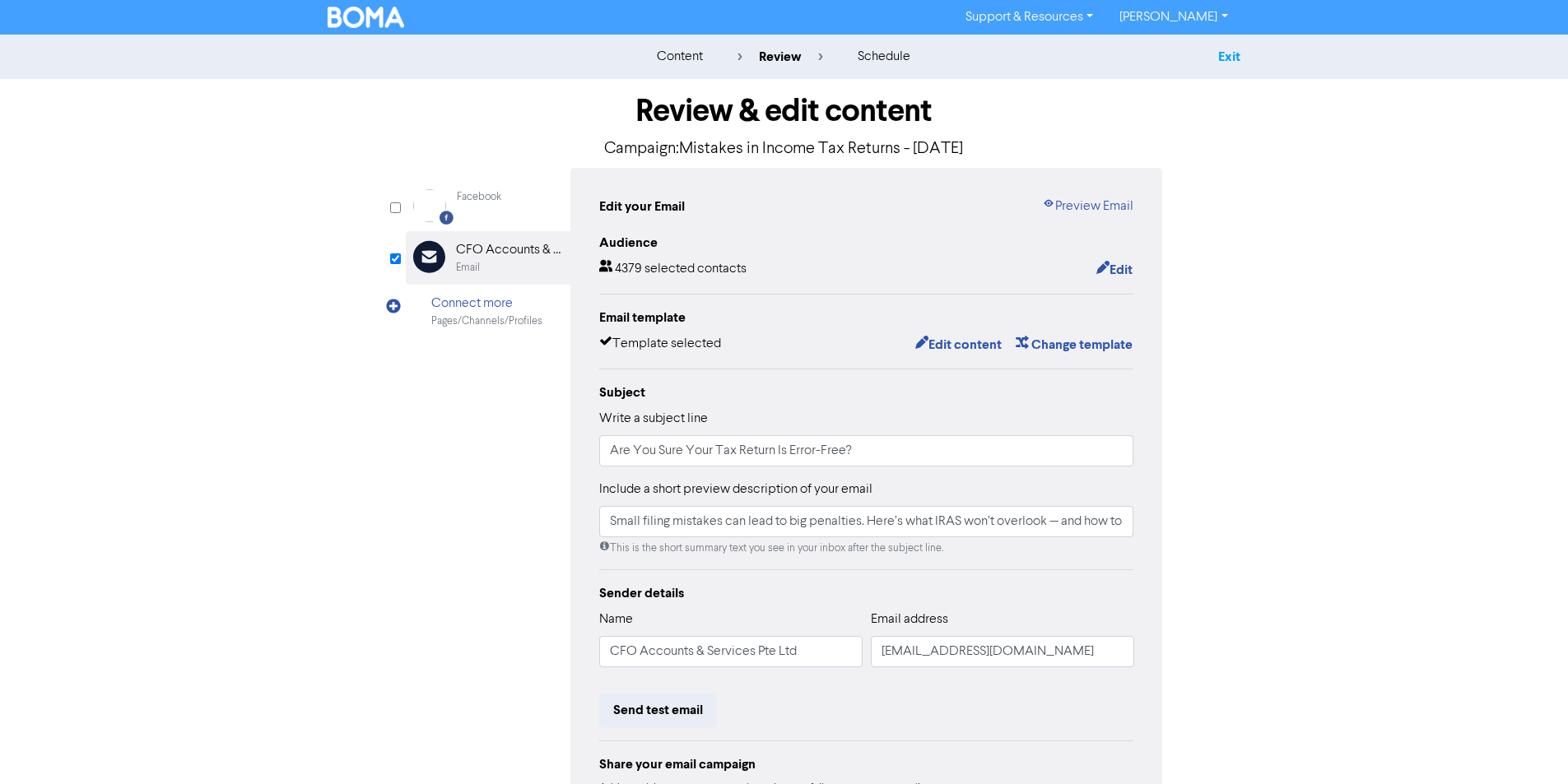 click on "Exit" at bounding box center (1229, 57) 